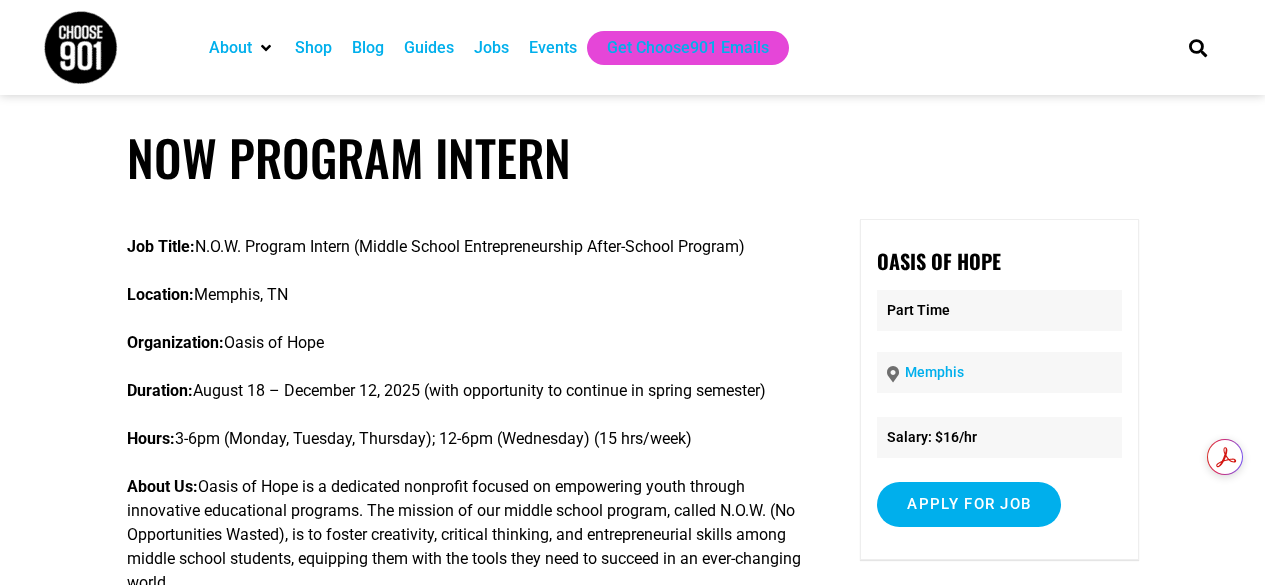 scroll, scrollTop: 0, scrollLeft: 0, axis: both 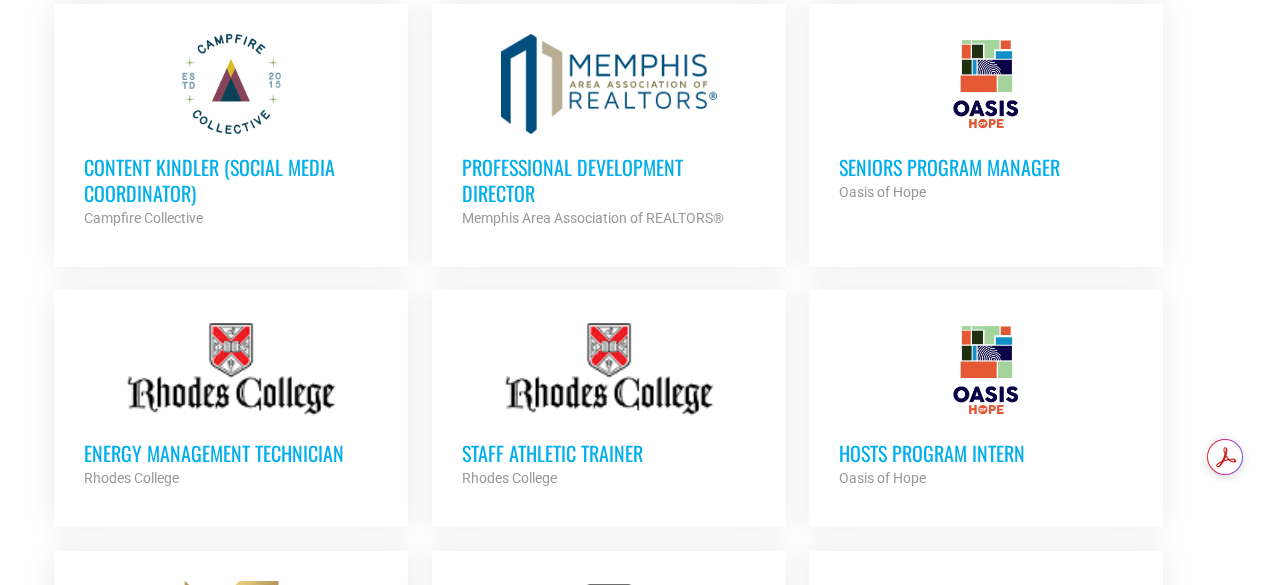 click on "HOSTS Program Intern" at bounding box center (986, 453) 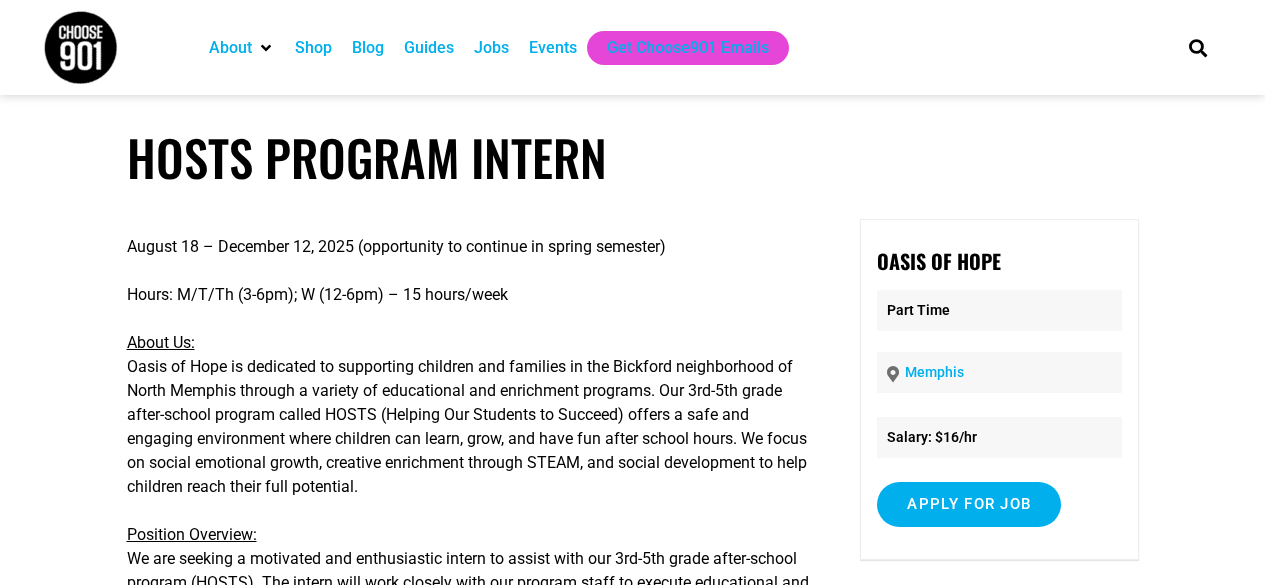 scroll, scrollTop: 0, scrollLeft: 0, axis: both 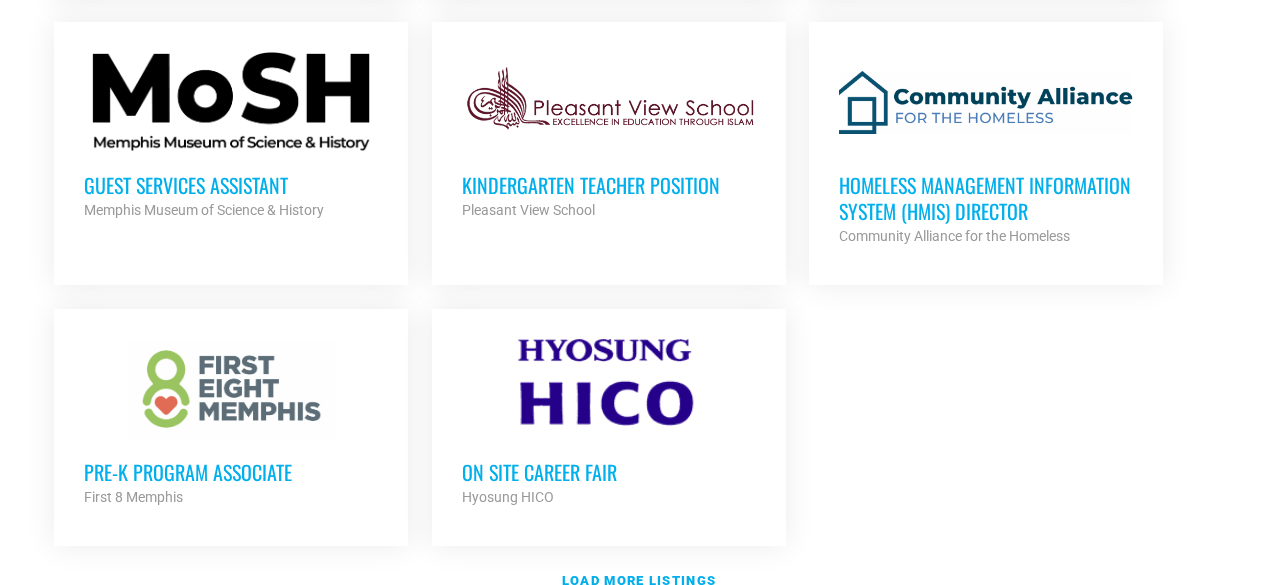 click on "Homeless Management Information System (HMIS) Director" at bounding box center (986, 198) 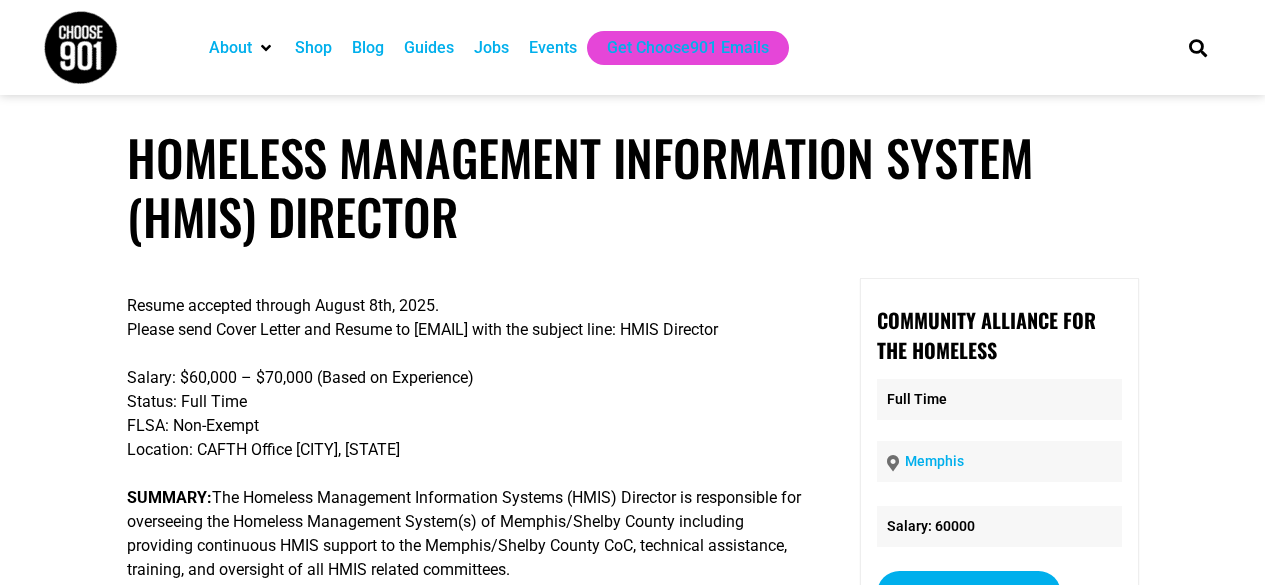 scroll, scrollTop: 0, scrollLeft: 0, axis: both 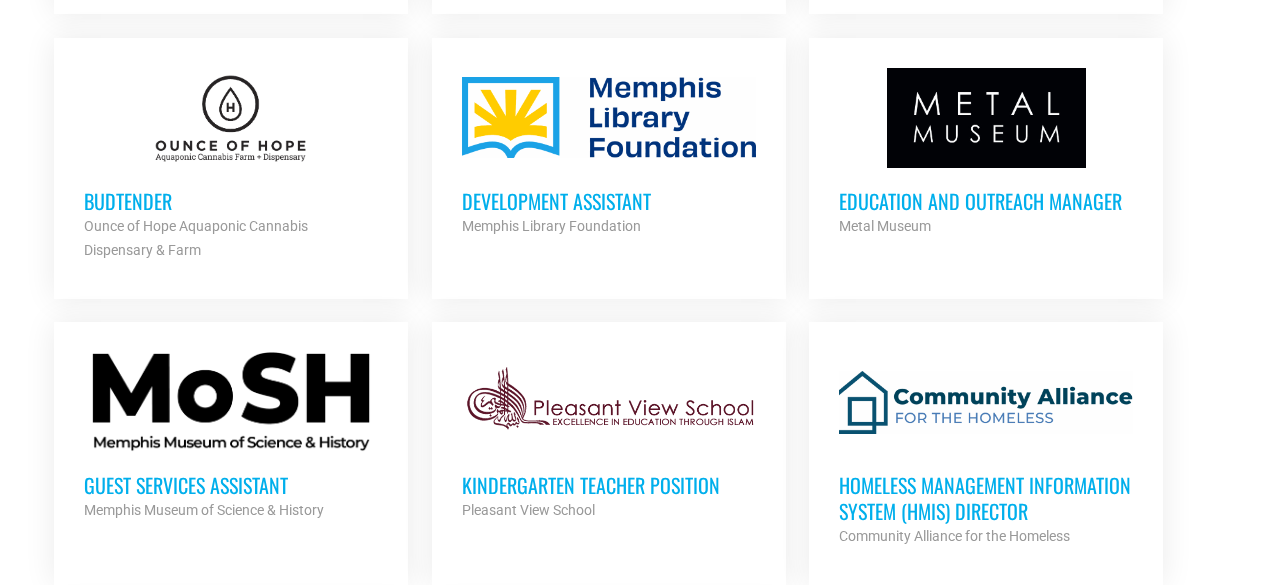 click on "Development Assistant" at bounding box center [609, 201] 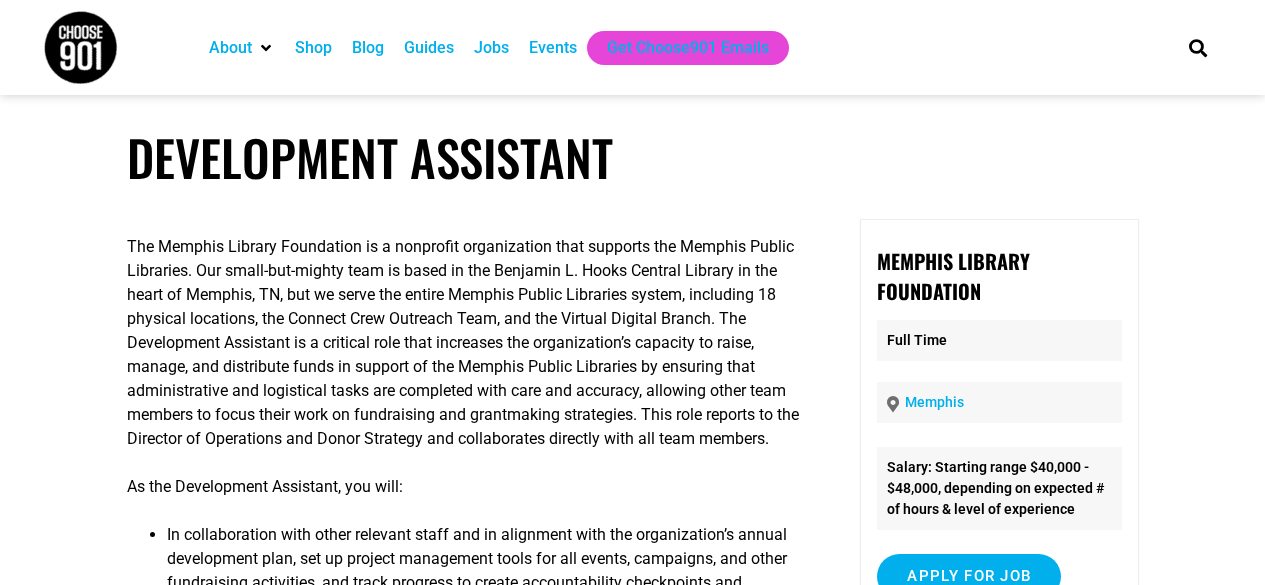 scroll, scrollTop: 0, scrollLeft: 0, axis: both 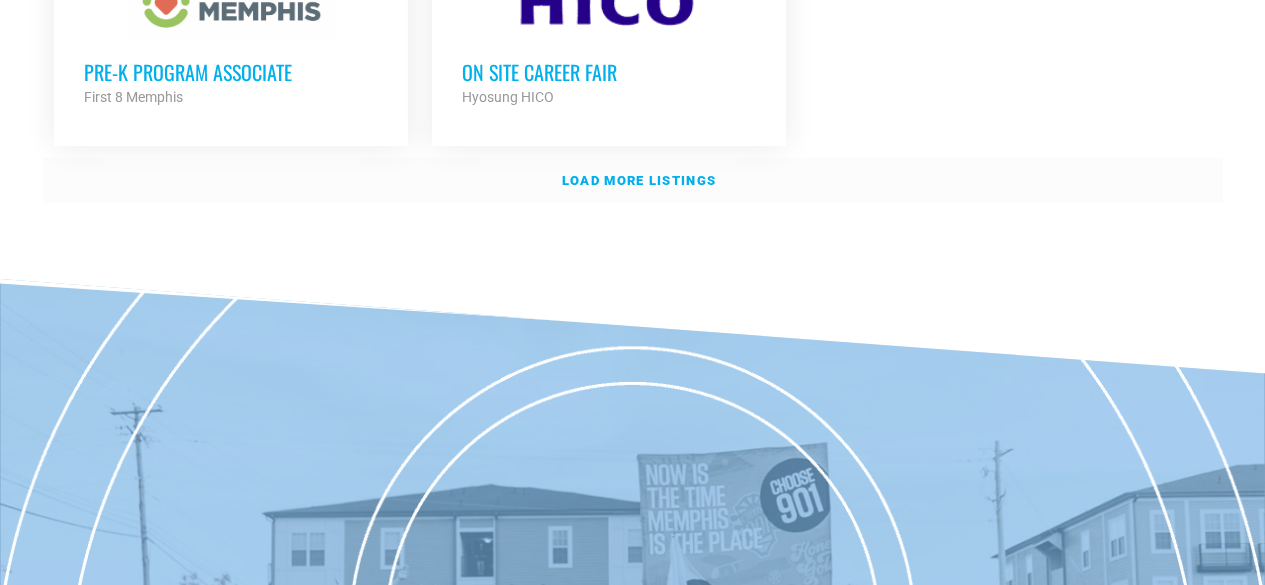 click on "Load more listings" at bounding box center [639, 180] 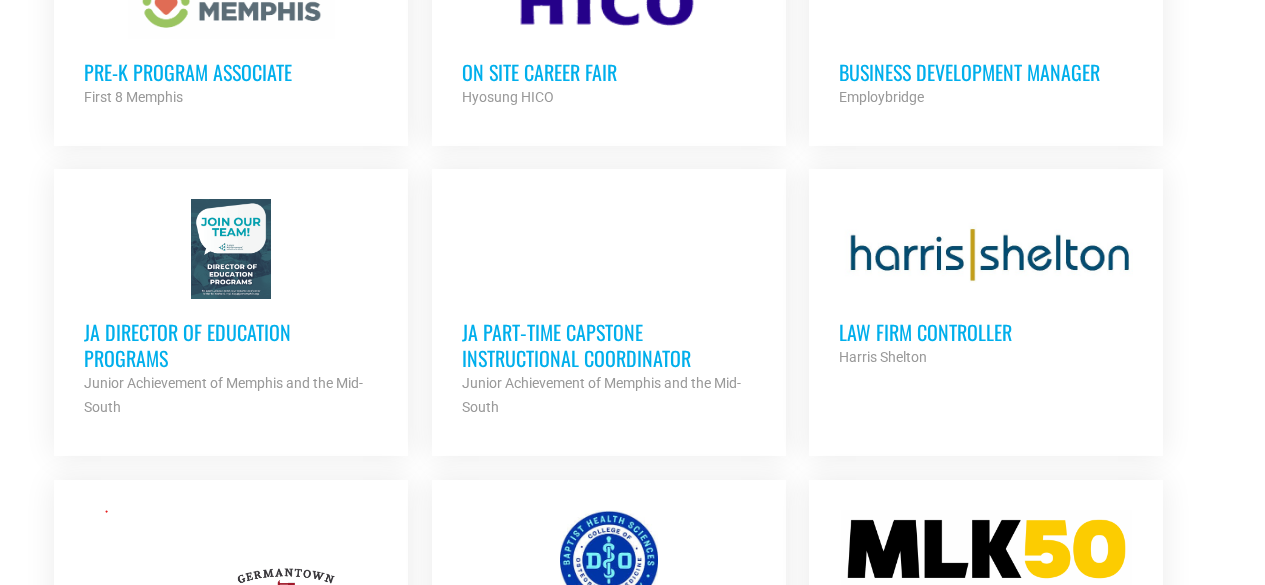 scroll, scrollTop: 2500, scrollLeft: 0, axis: vertical 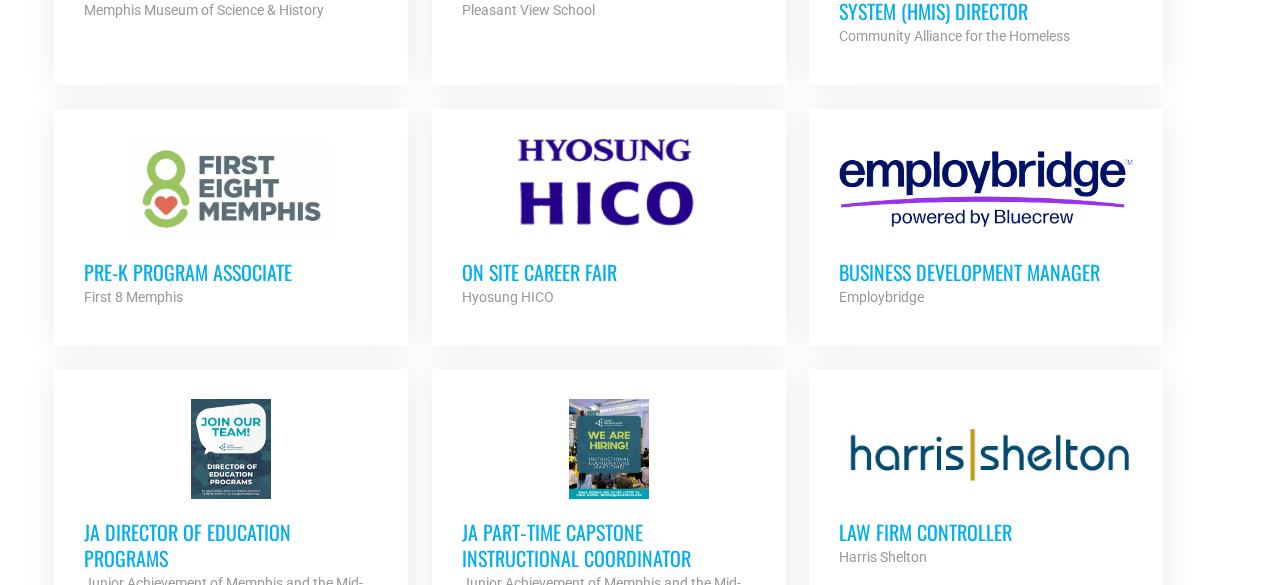 click on "On Site Career Fair" at bounding box center (609, 272) 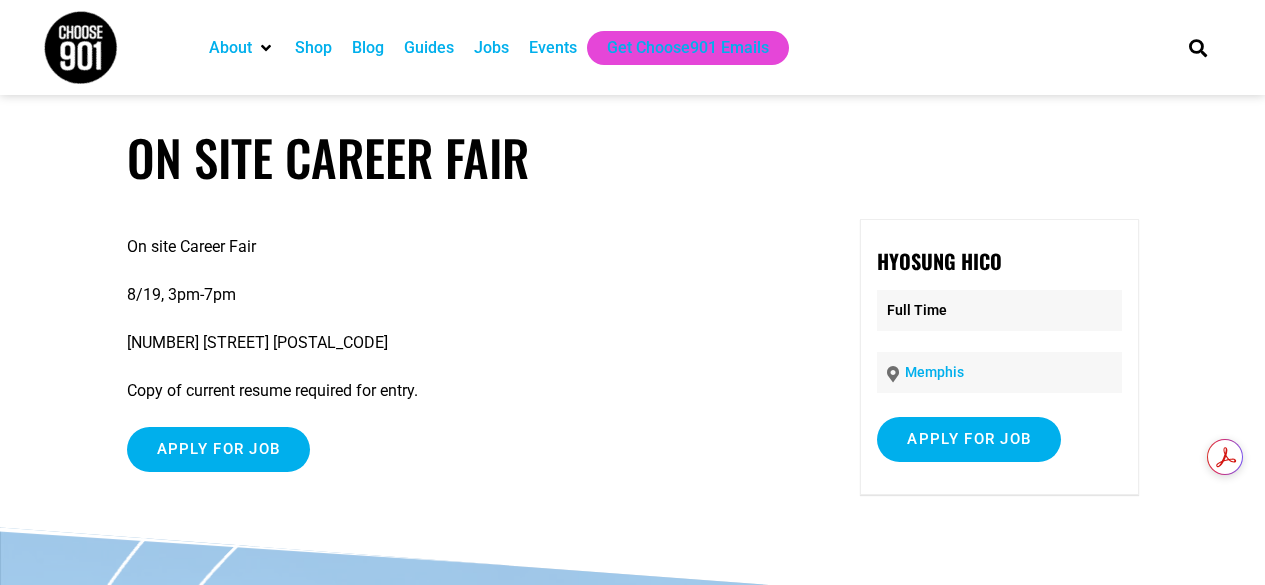 scroll, scrollTop: 0, scrollLeft: 0, axis: both 